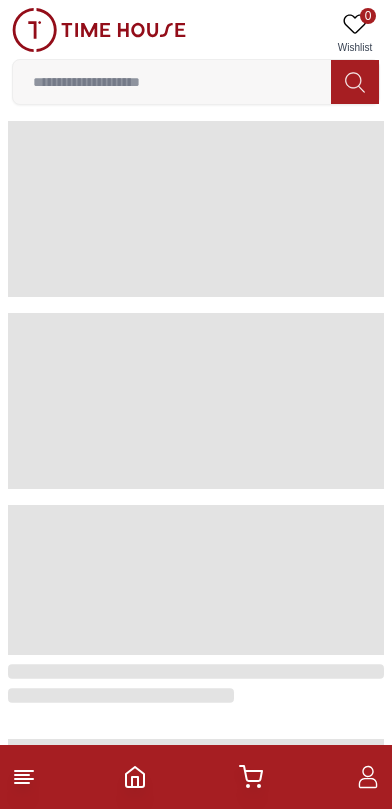 scroll, scrollTop: 0, scrollLeft: 0, axis: both 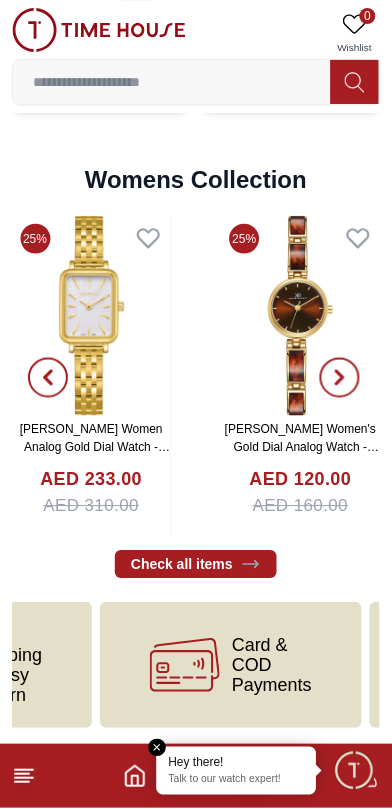 click 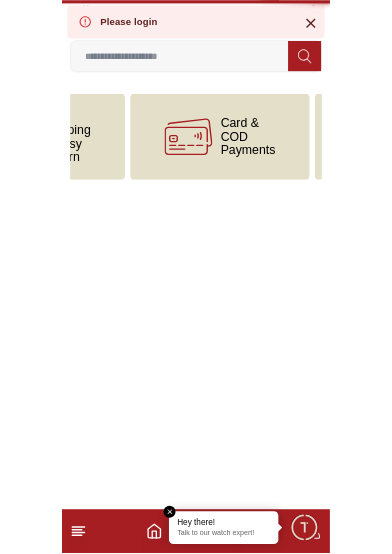 scroll, scrollTop: 0, scrollLeft: 0, axis: both 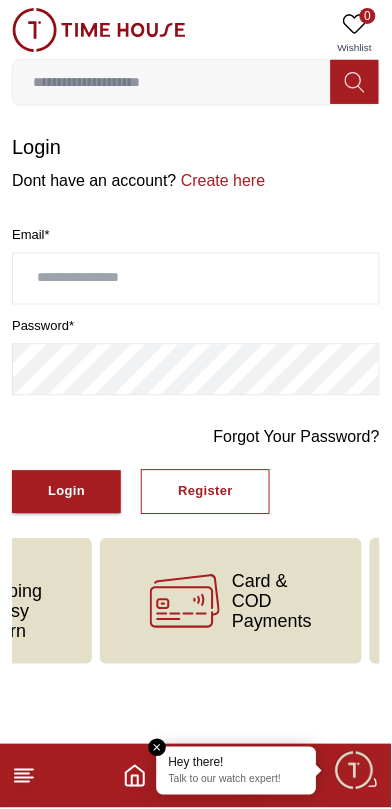 click on "Register" at bounding box center [205, 492] 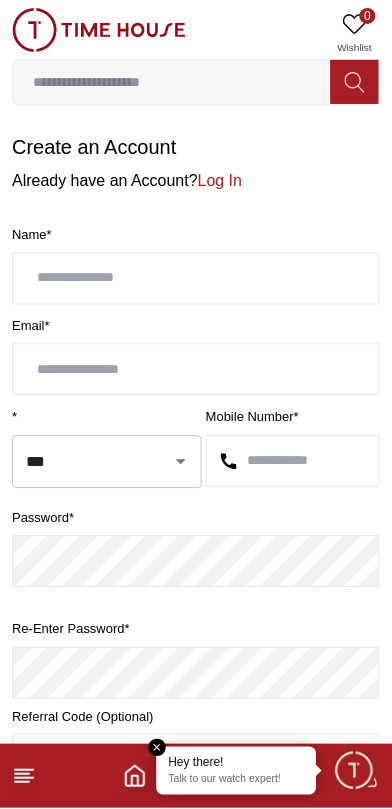click at bounding box center (293, 462) 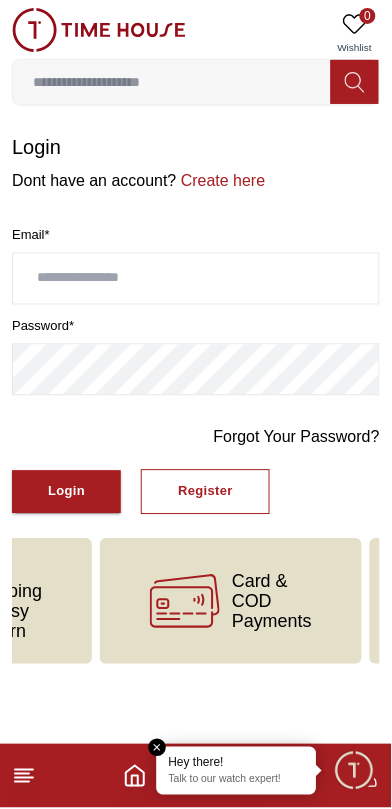 click 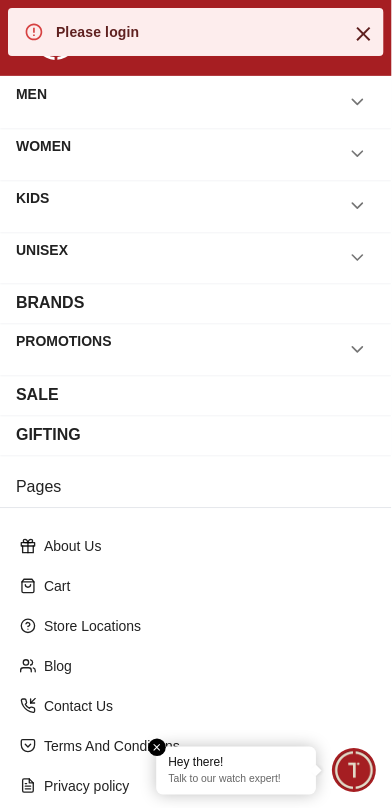 click 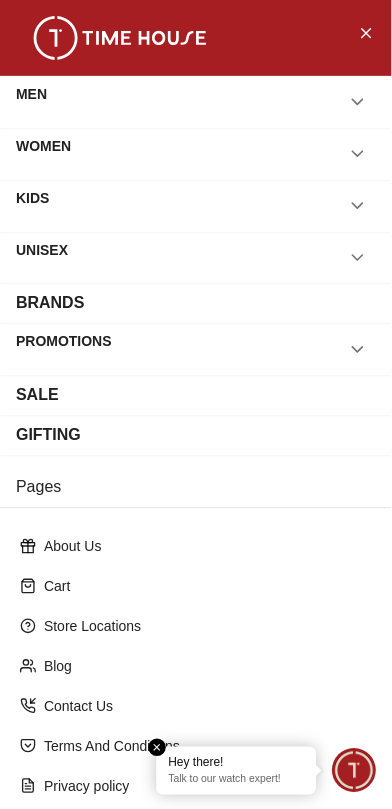 click 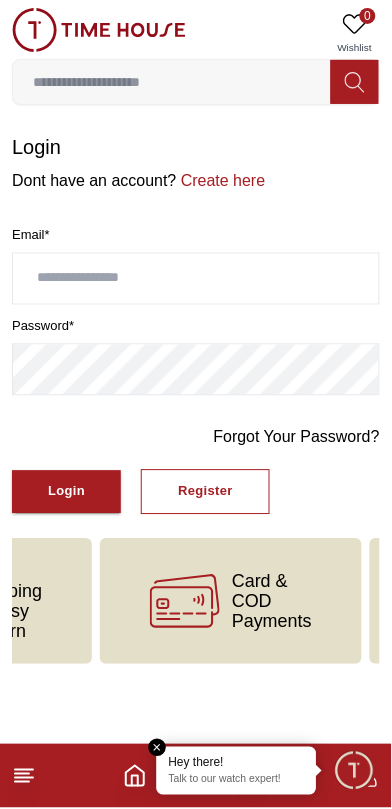 click 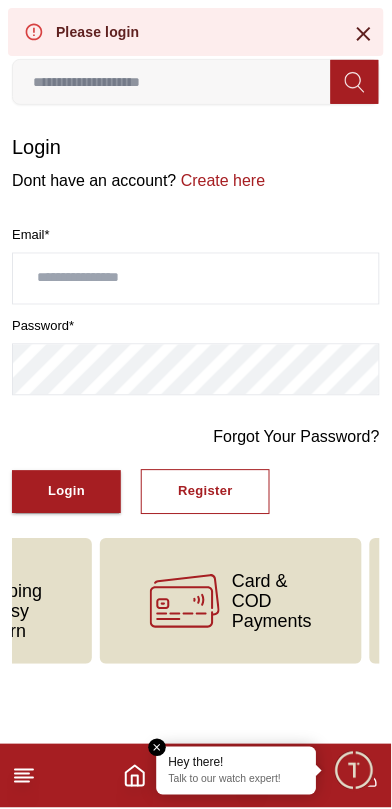 click on "Register" at bounding box center [205, 492] 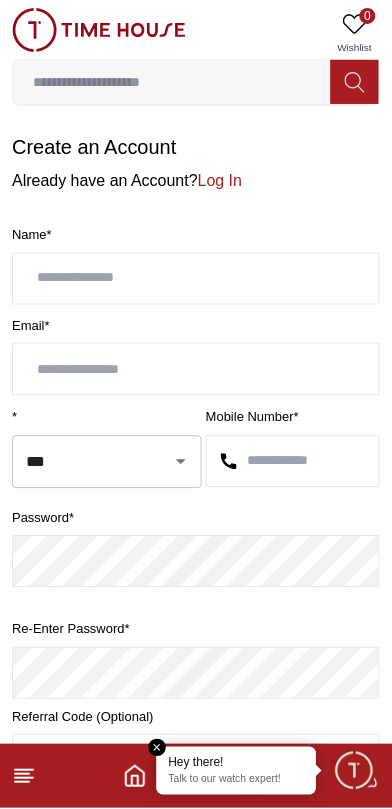 click at bounding box center (196, 279) 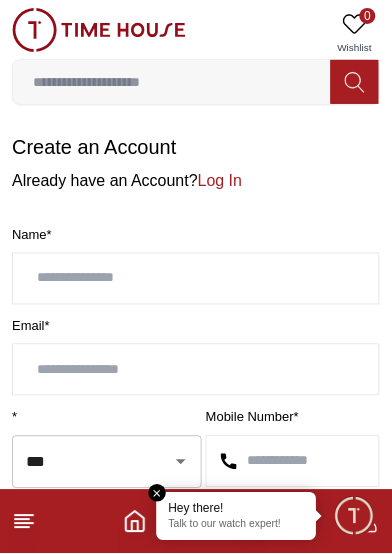 type on "**" 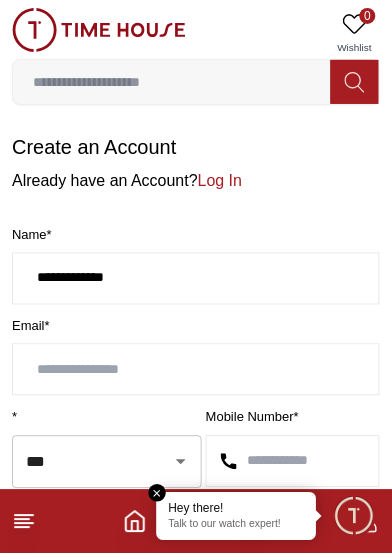 click at bounding box center (196, 370) 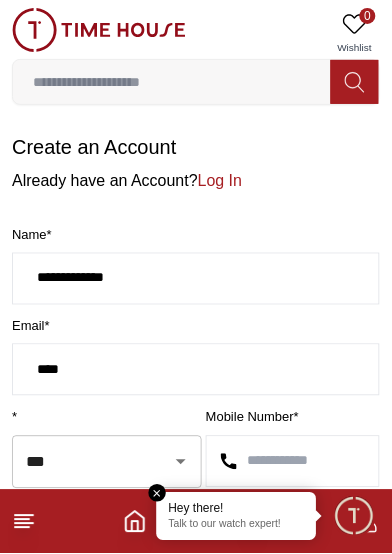 type on "*****" 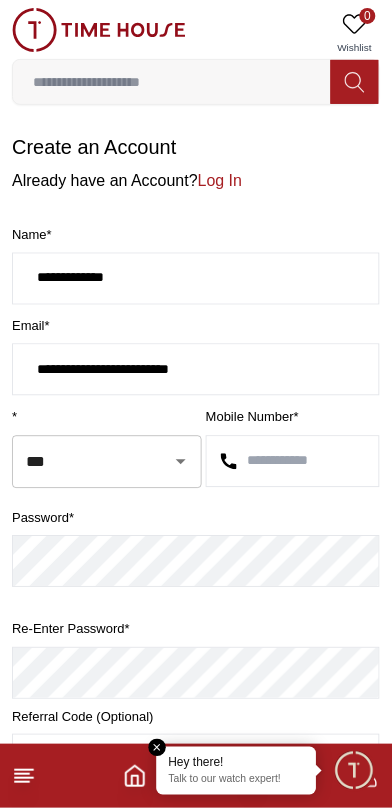 type on "**********" 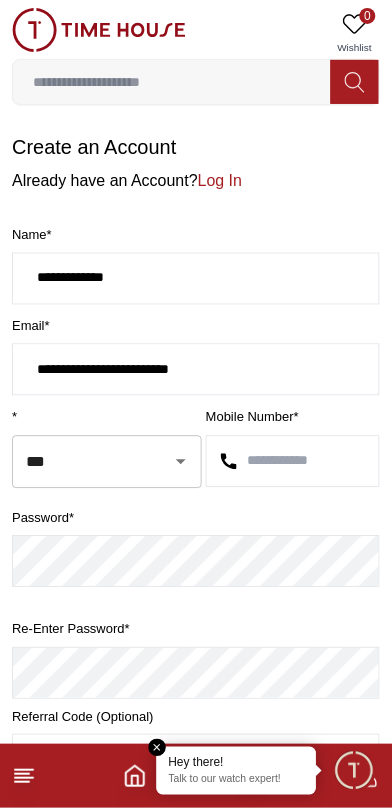 click at bounding box center [293, 462] 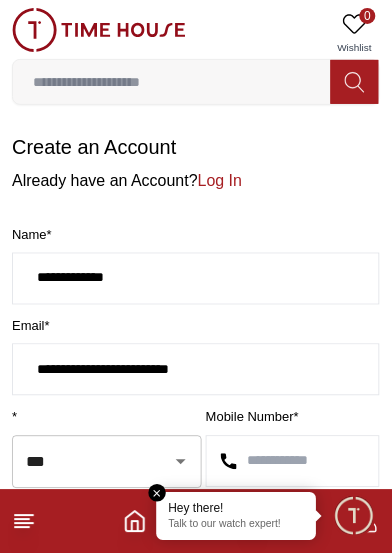 click 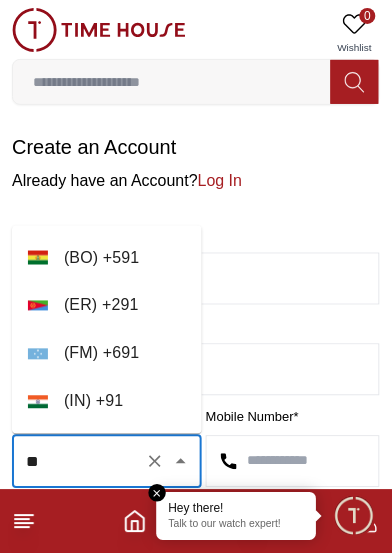 click on "( IN ) + 91" at bounding box center (107, 402) 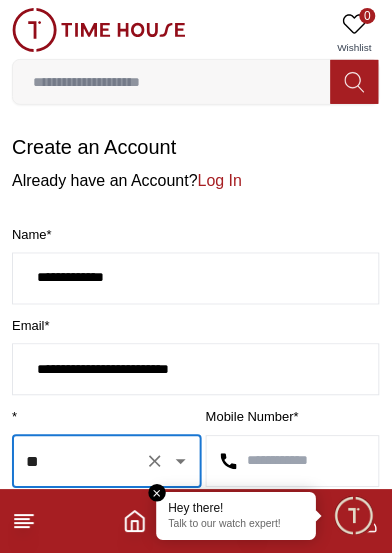 type on "**" 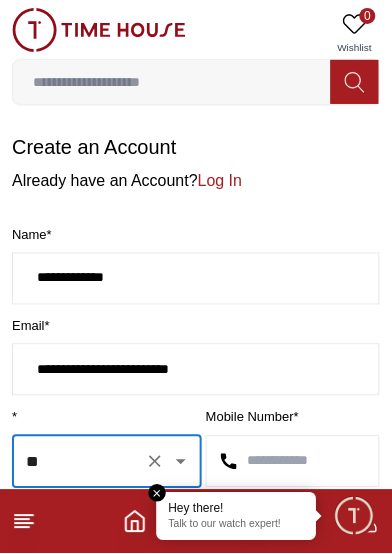 click at bounding box center (293, 462) 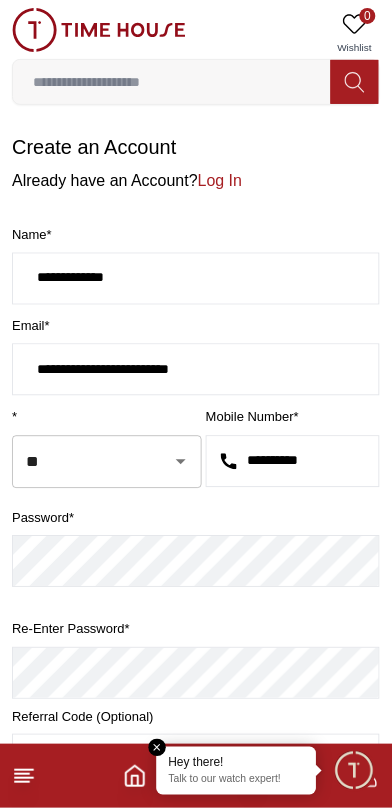 type on "**********" 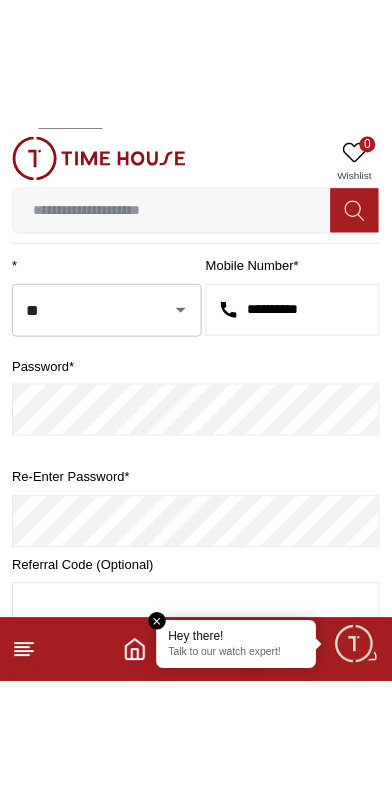 scroll, scrollTop: 282, scrollLeft: 0, axis: vertical 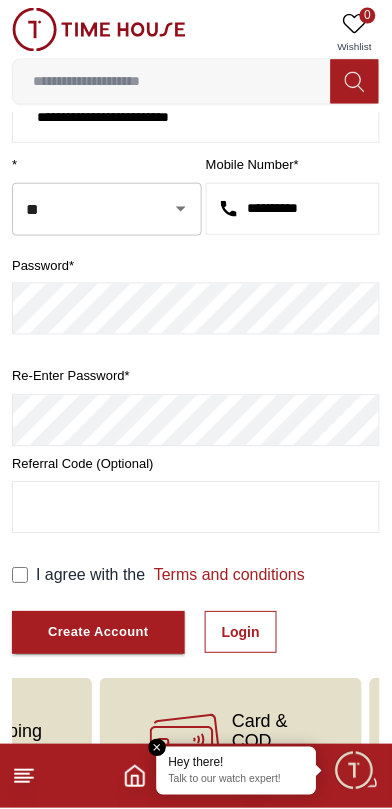 click on "Create Account" at bounding box center [98, 633] 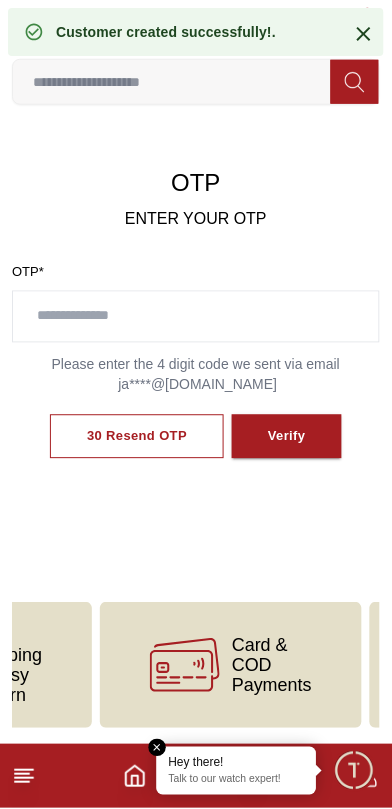 scroll, scrollTop: 0, scrollLeft: 0, axis: both 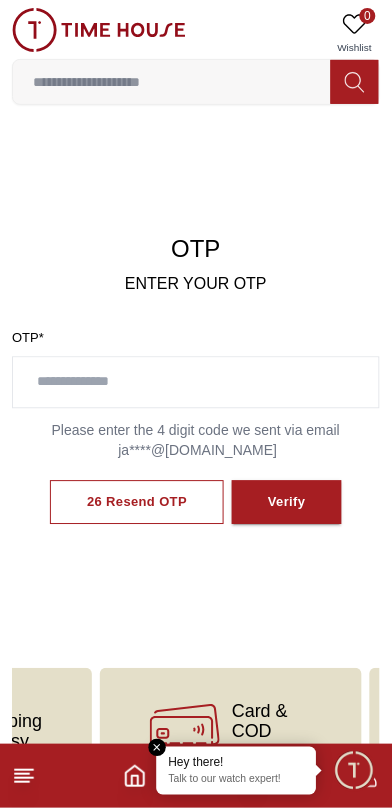 click at bounding box center [196, 383] 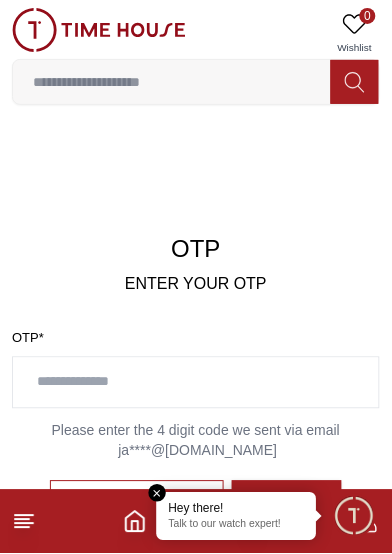 type on "**" 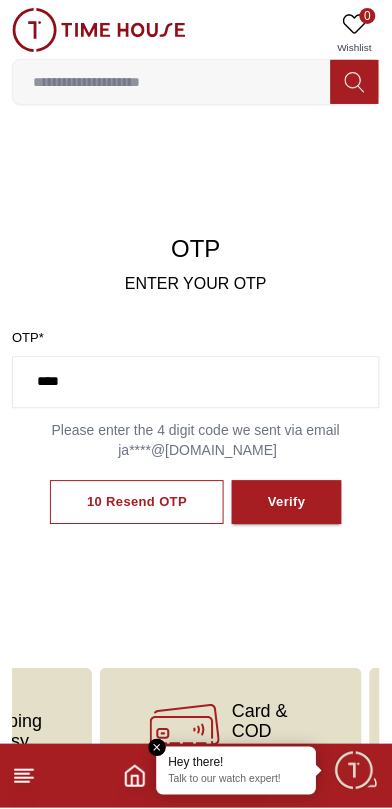 type on "****" 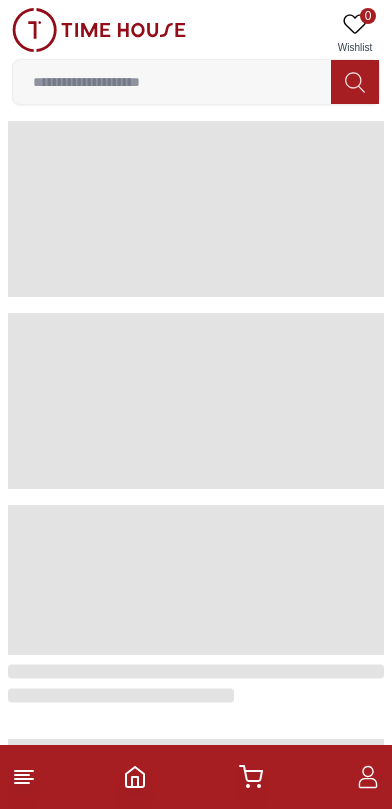 scroll, scrollTop: 0, scrollLeft: 0, axis: both 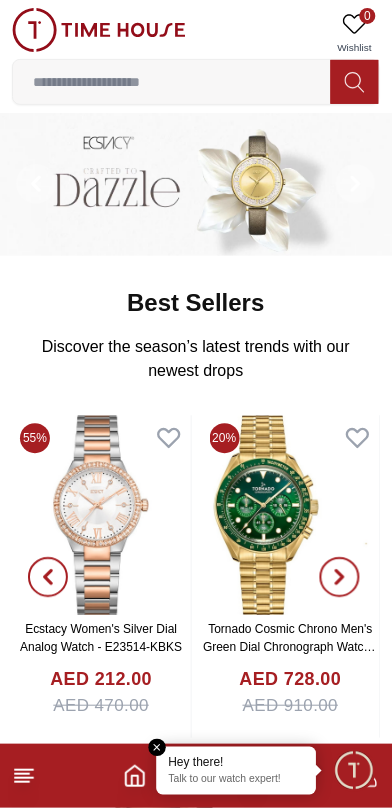 click at bounding box center [172, 82] 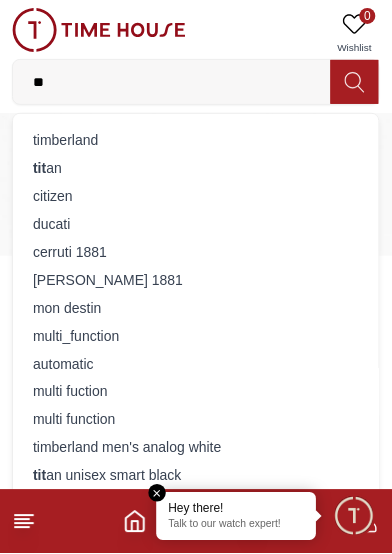 type on "*" 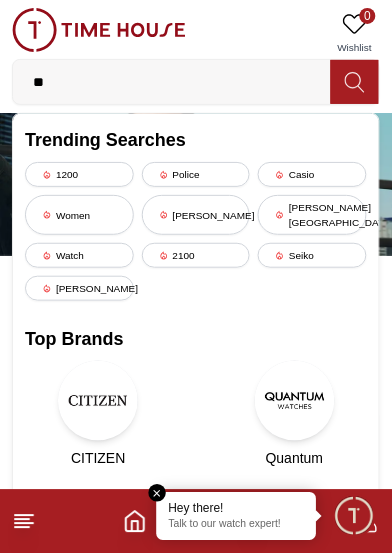 type on "*" 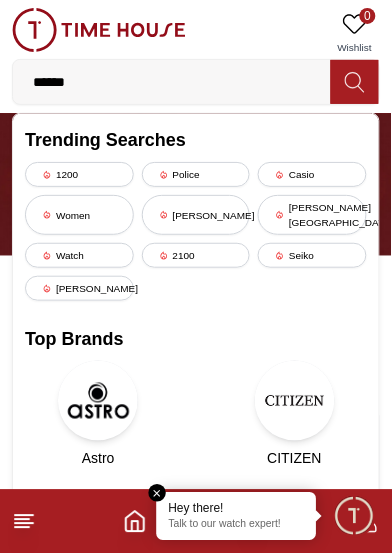 type on "******" 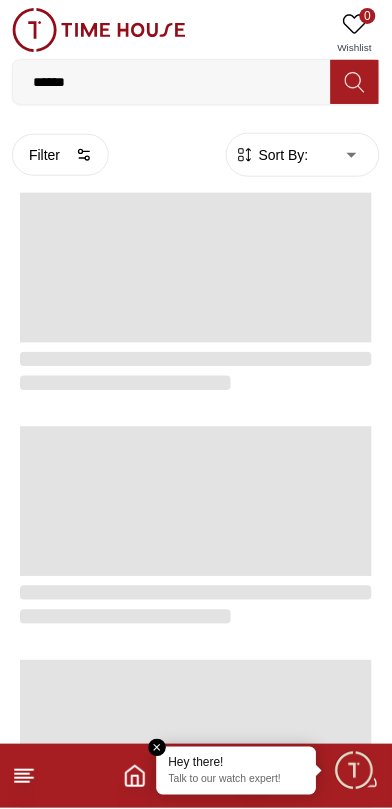 click 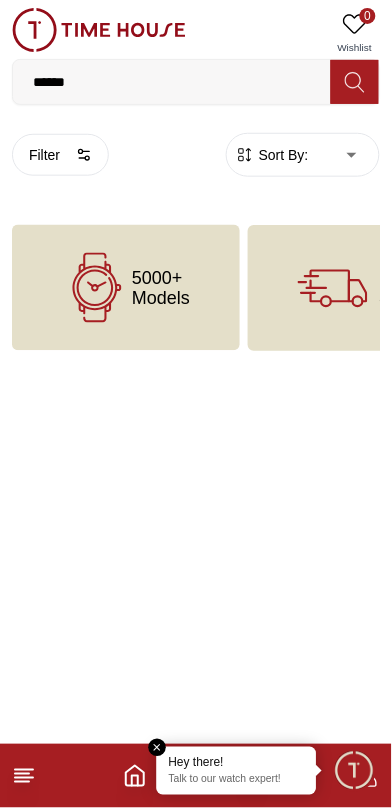 click 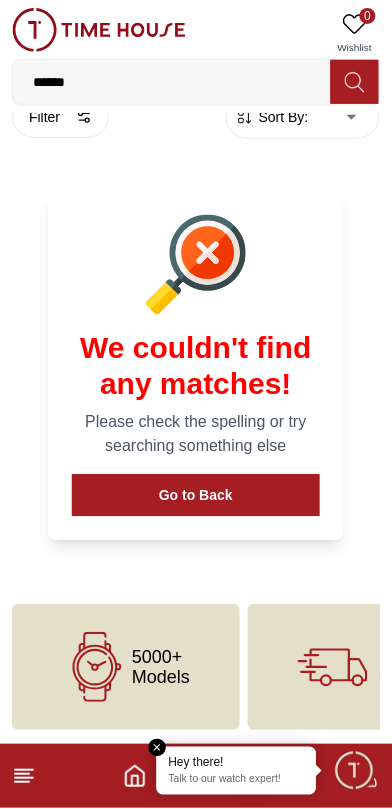 scroll, scrollTop: 0, scrollLeft: 0, axis: both 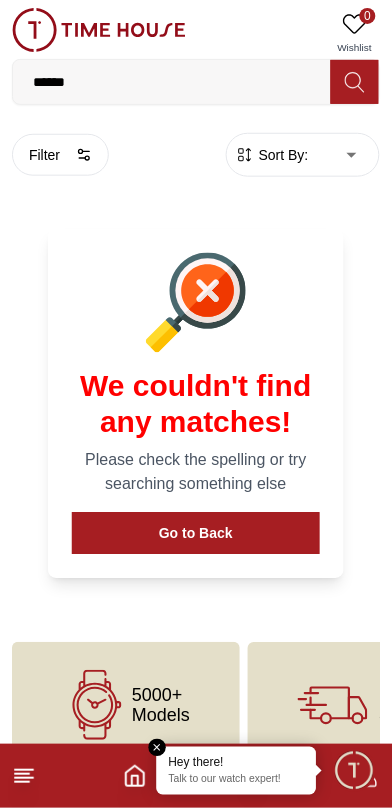 click on "******" at bounding box center [172, 82] 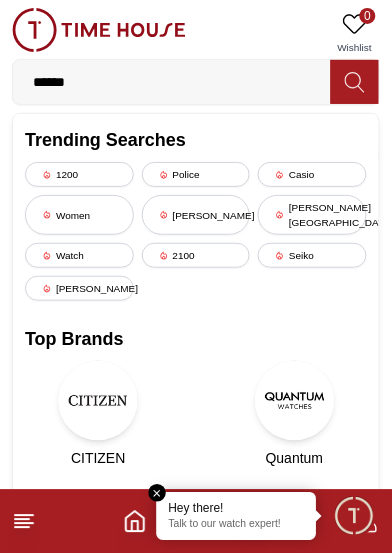 click on "******" at bounding box center [172, 82] 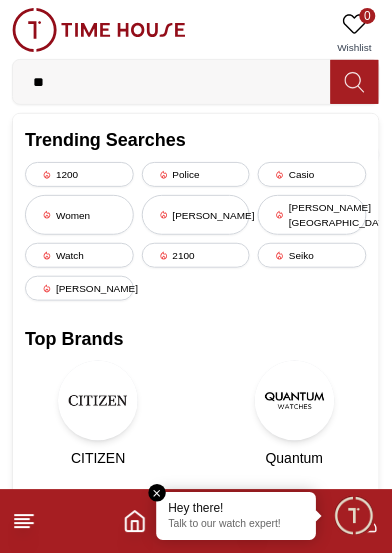 type on "*" 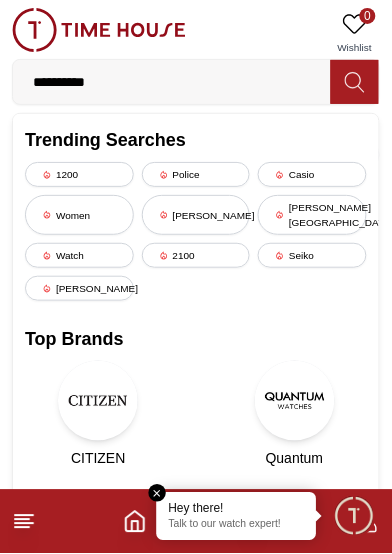 type on "**********" 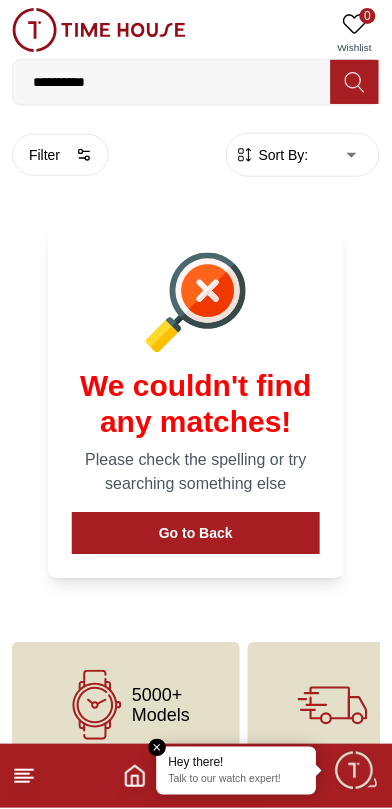 click 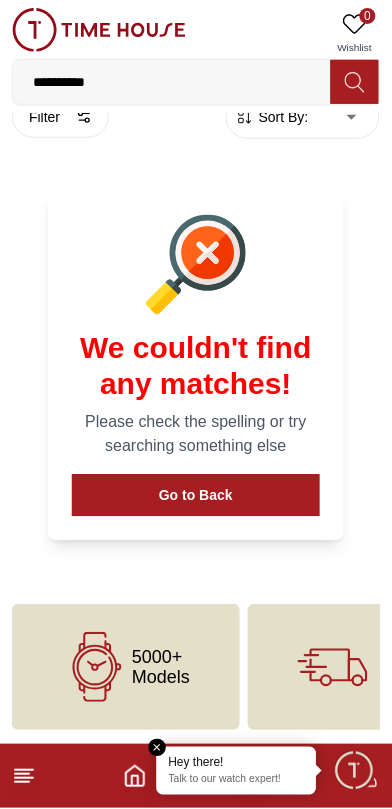 scroll, scrollTop: 0, scrollLeft: 0, axis: both 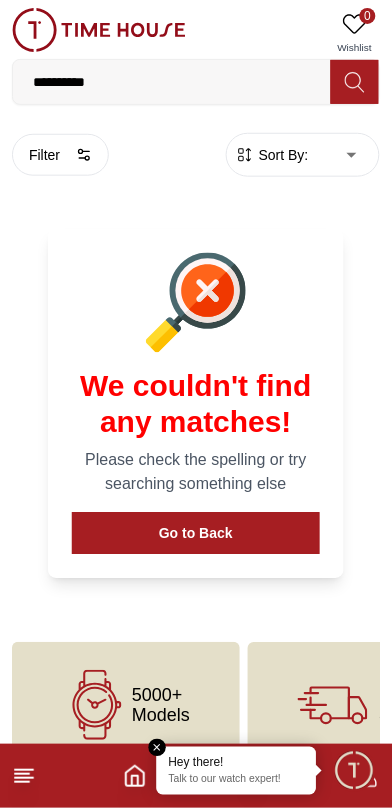 click 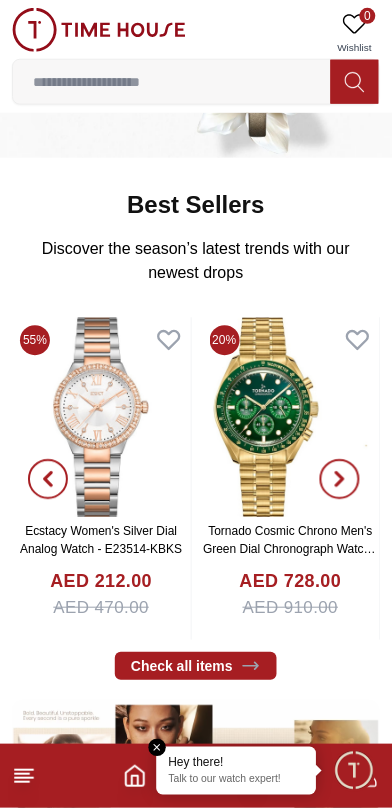 scroll, scrollTop: 0, scrollLeft: 0, axis: both 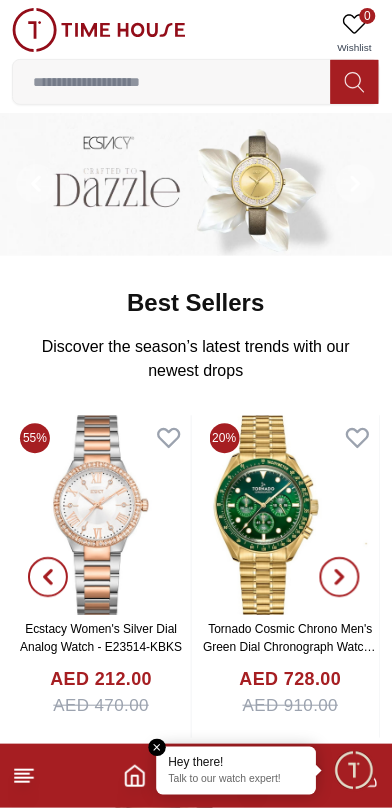 click at bounding box center [172, 82] 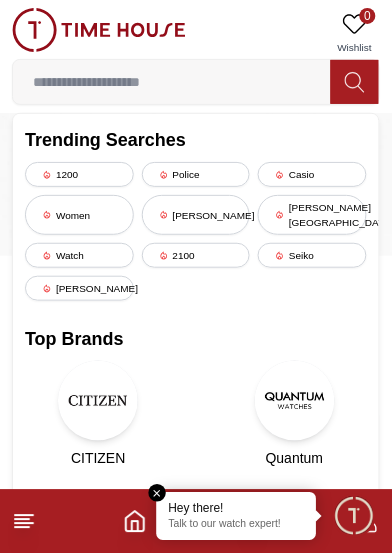 click on "Women" at bounding box center [79, 215] 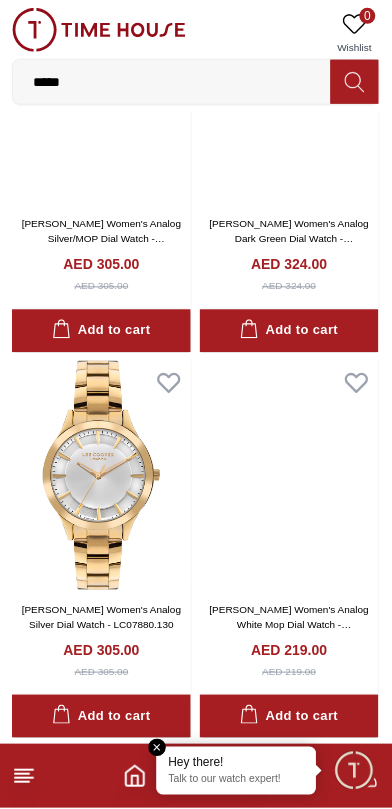 scroll, scrollTop: 3534, scrollLeft: 0, axis: vertical 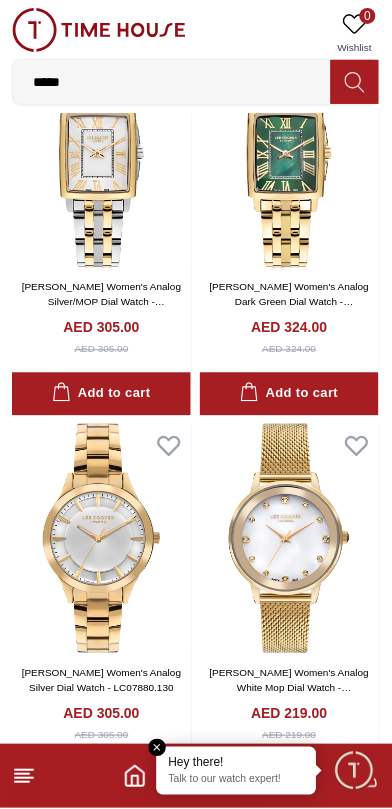 click at bounding box center [158, 749] 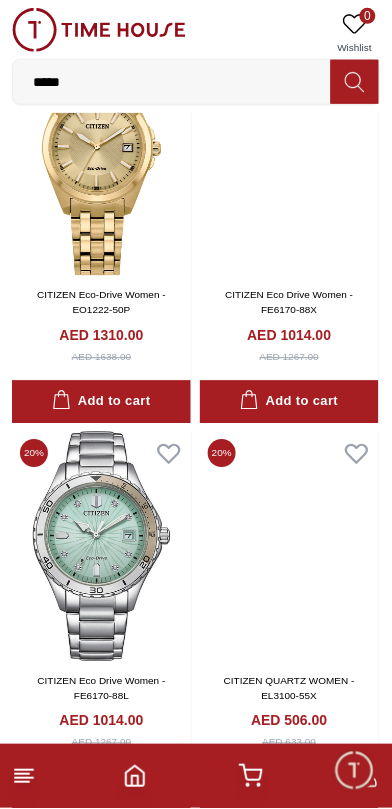 scroll, scrollTop: 7119, scrollLeft: 0, axis: vertical 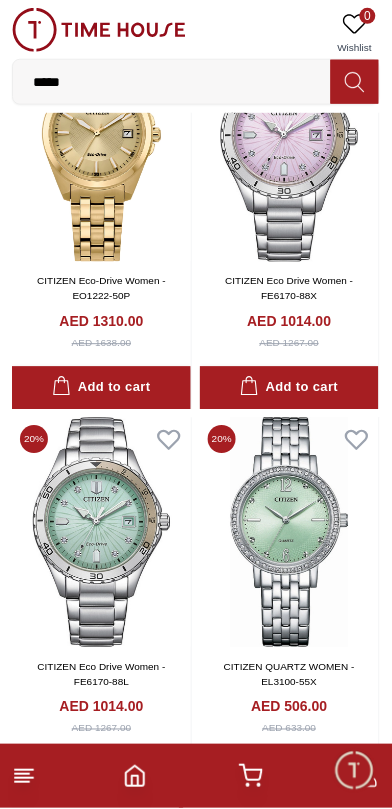 click on "*****" at bounding box center [172, 82] 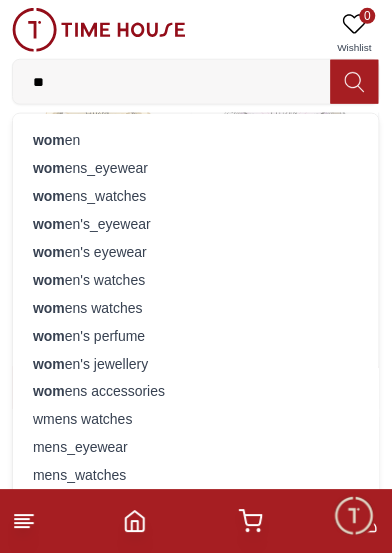 type on "*" 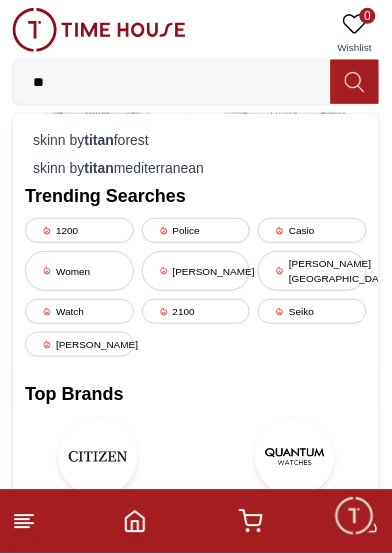 type on "*" 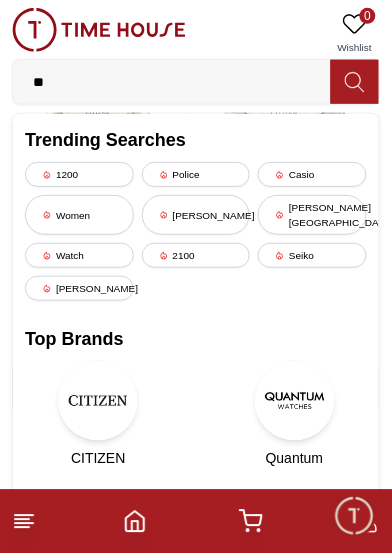 type on "*" 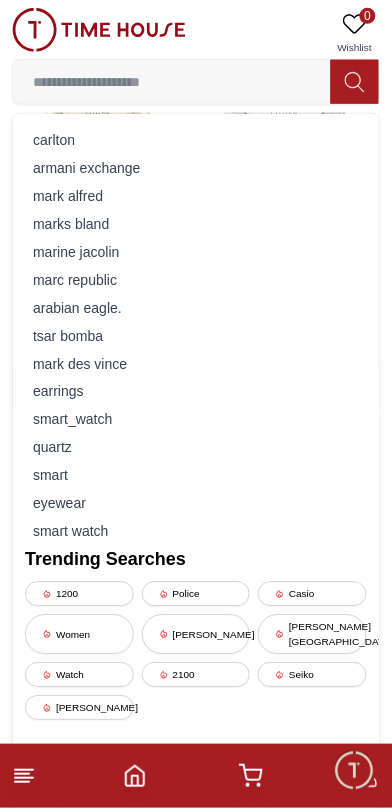 click at bounding box center (172, 82) 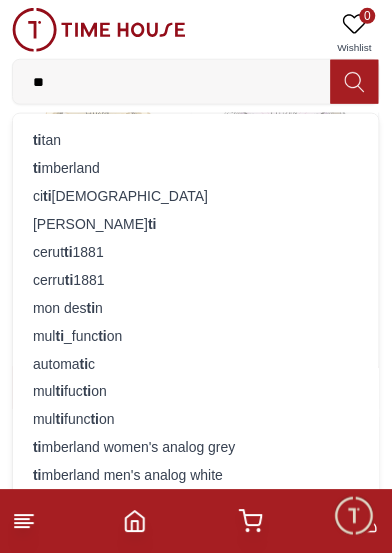 type on "**" 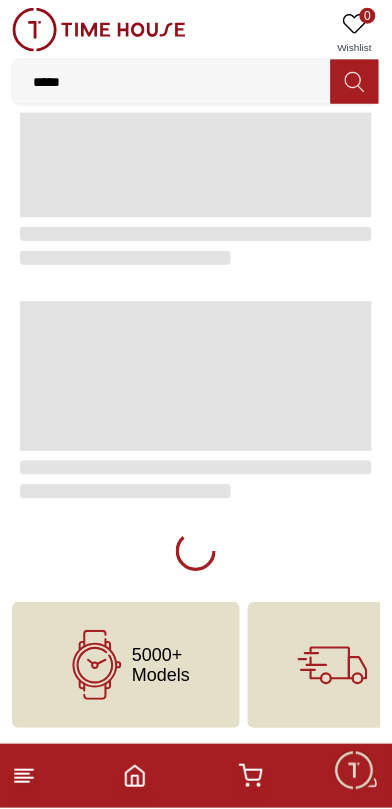 scroll, scrollTop: 0, scrollLeft: 0, axis: both 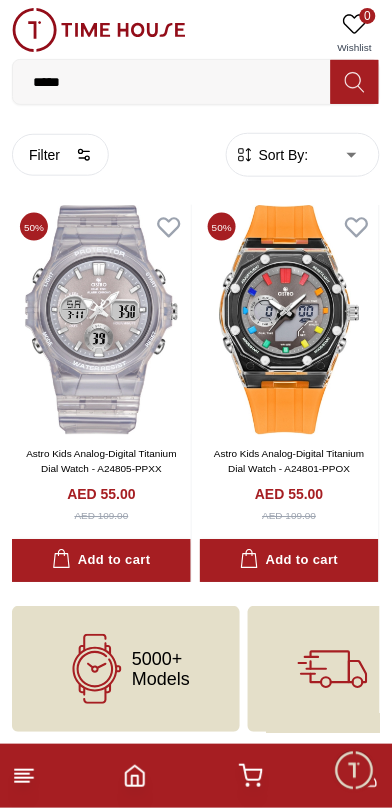 click on "Filter" at bounding box center (60, 155) 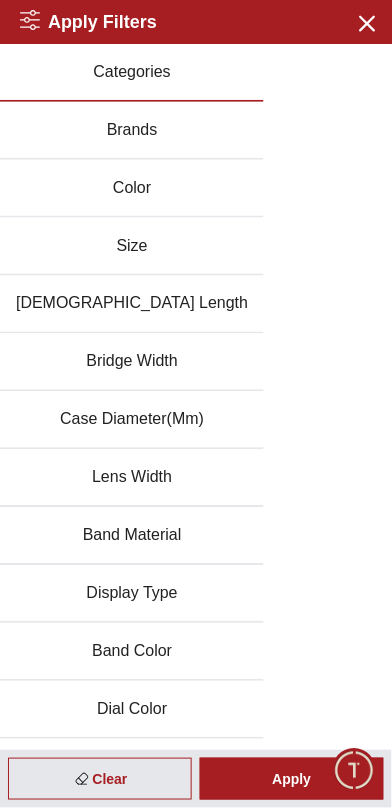 click on "Brands" at bounding box center [132, 131] 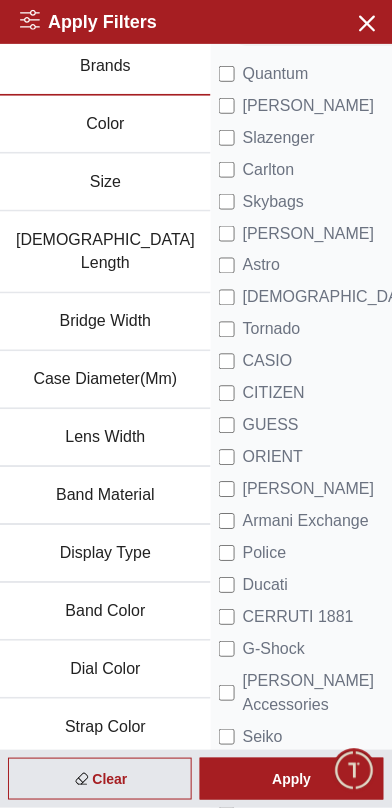 scroll, scrollTop: 0, scrollLeft: 0, axis: both 